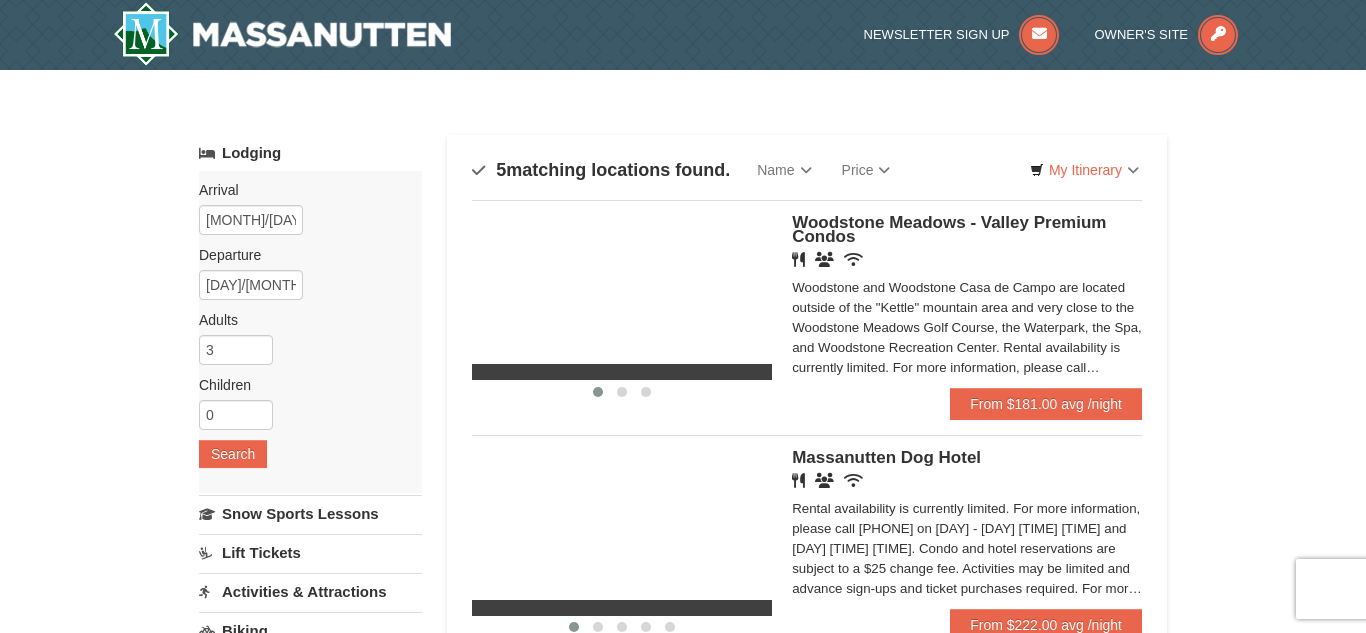 scroll, scrollTop: 0, scrollLeft: 0, axis: both 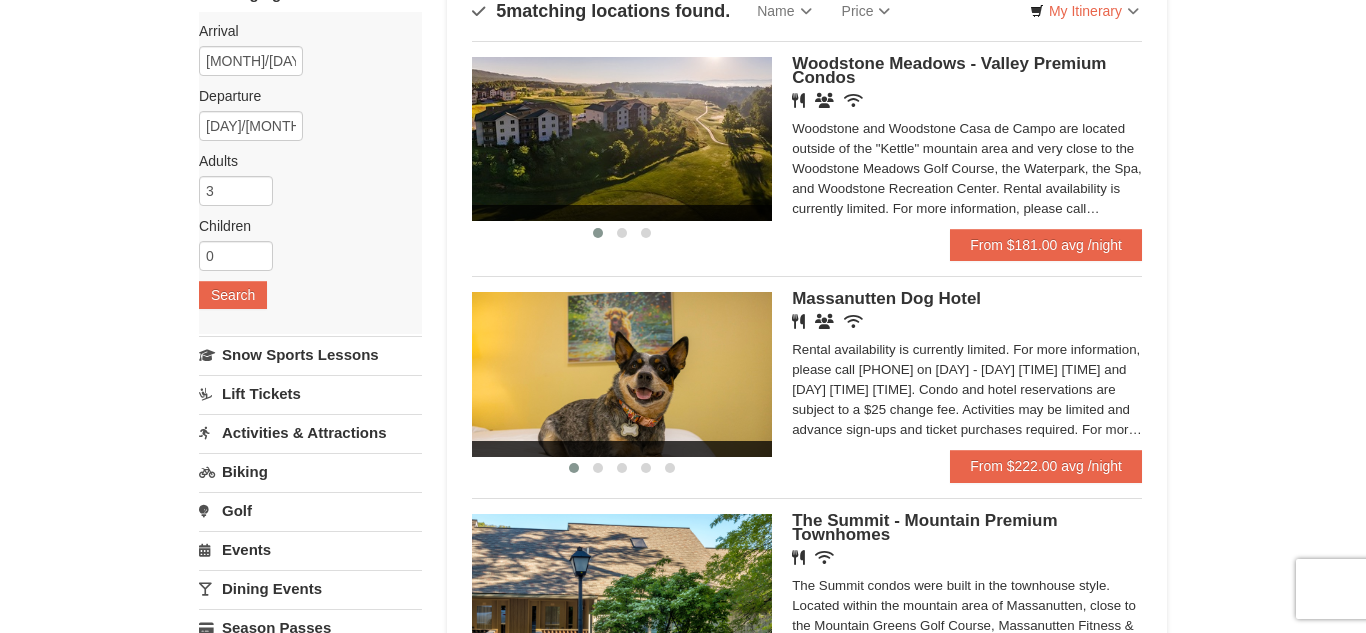 drag, startPoint x: 1365, startPoint y: 61, endPoint x: 1267, endPoint y: 115, distance: 111.89281 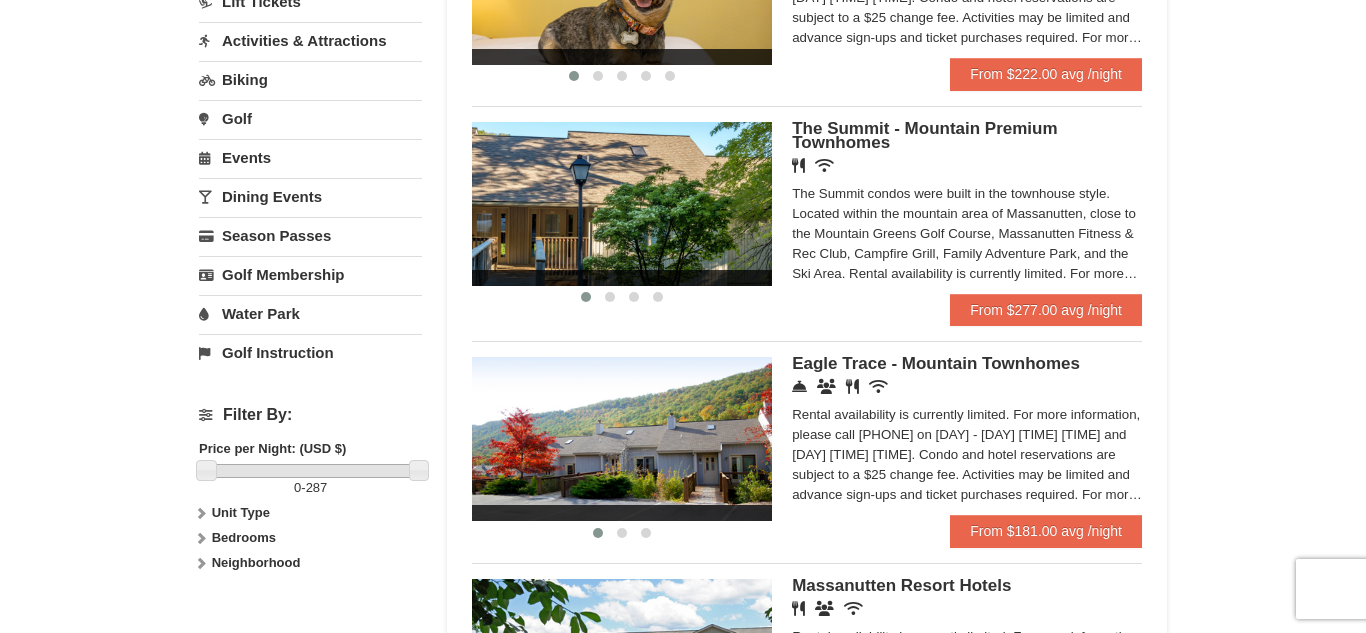 scroll, scrollTop: 560, scrollLeft: 0, axis: vertical 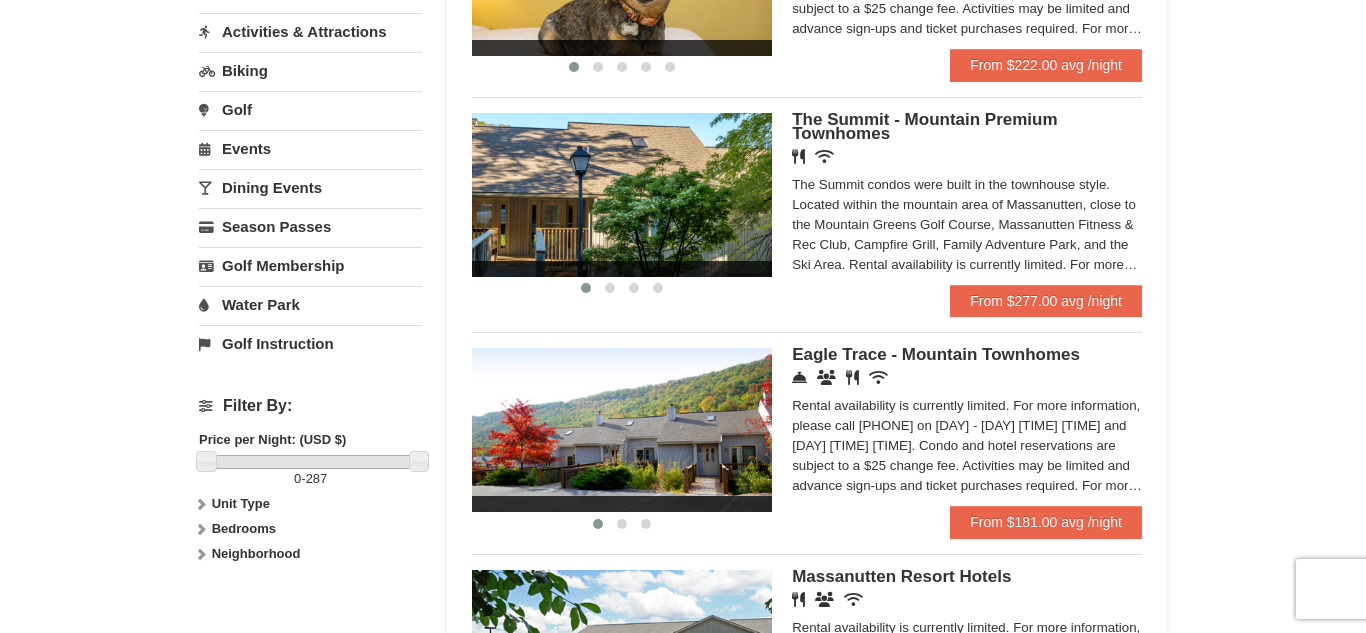 click on "Bedrooms" at bounding box center [244, 528] 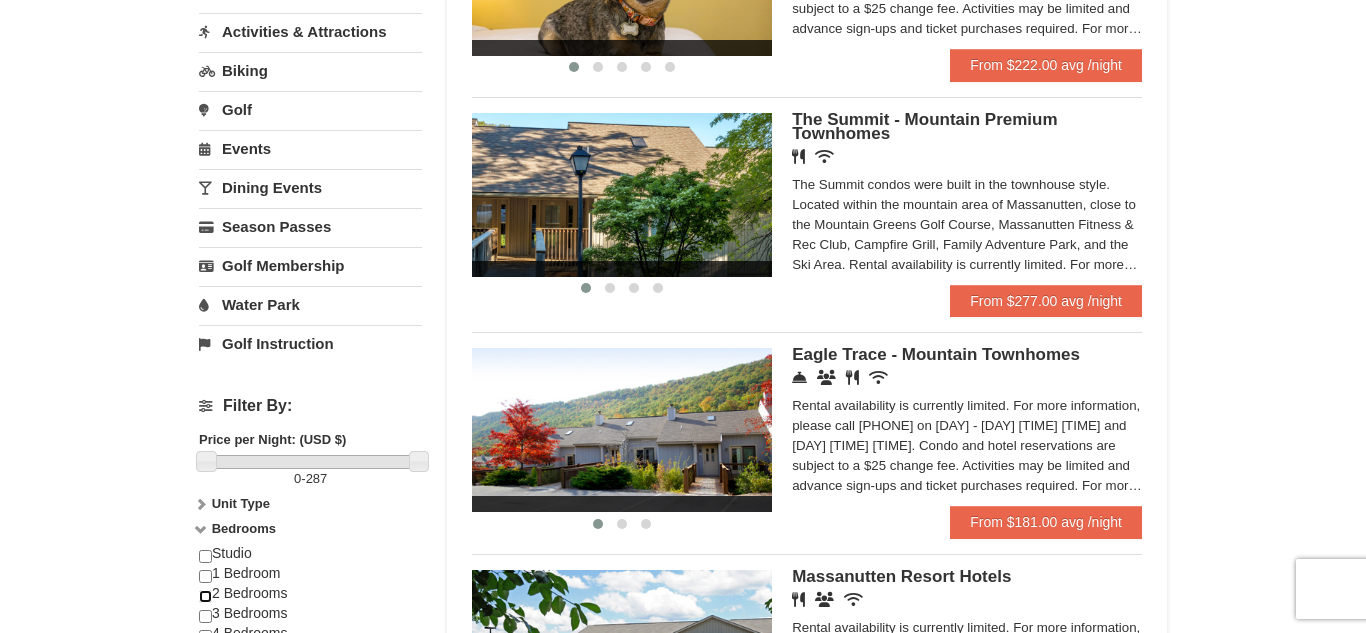 click at bounding box center [205, 596] 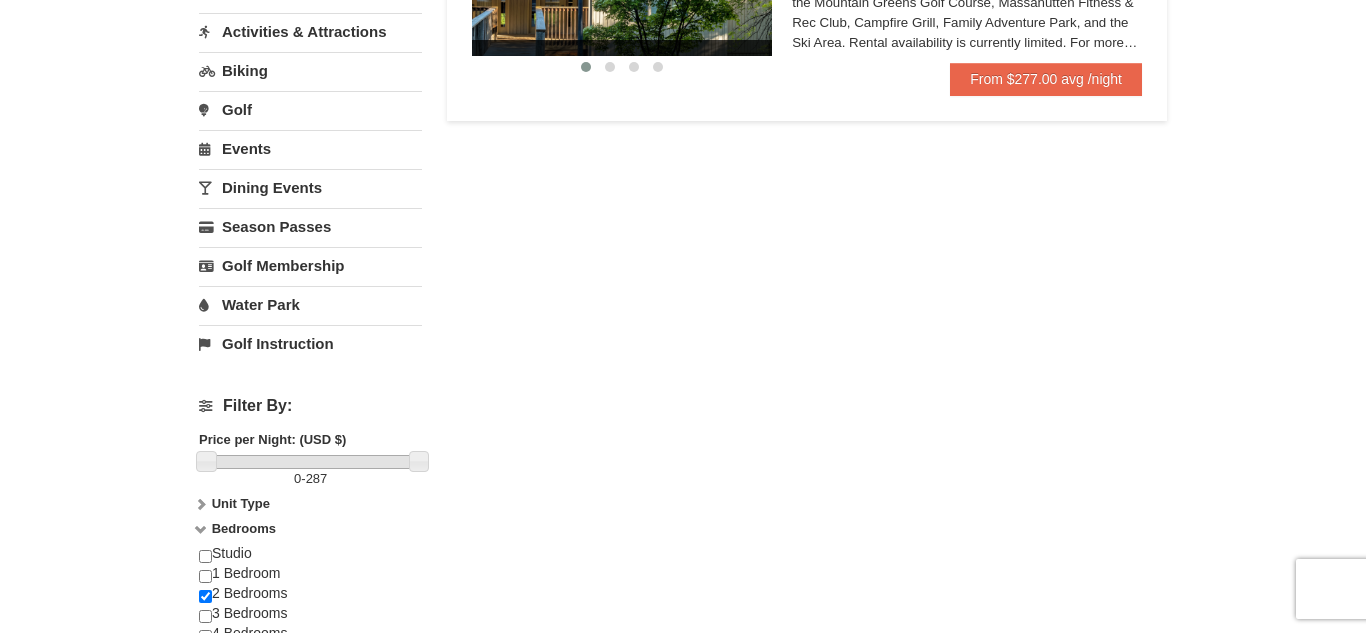 click on "Unit Type" at bounding box center (241, 503) 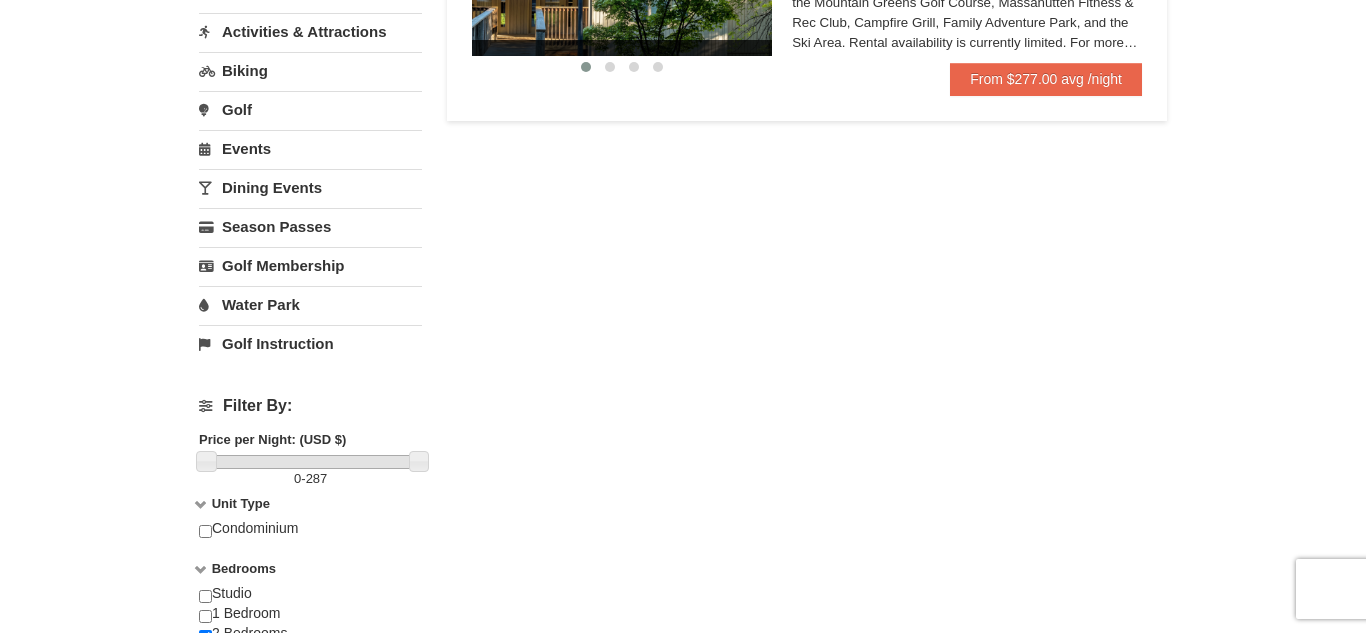 click on "Unit Type" at bounding box center [241, 503] 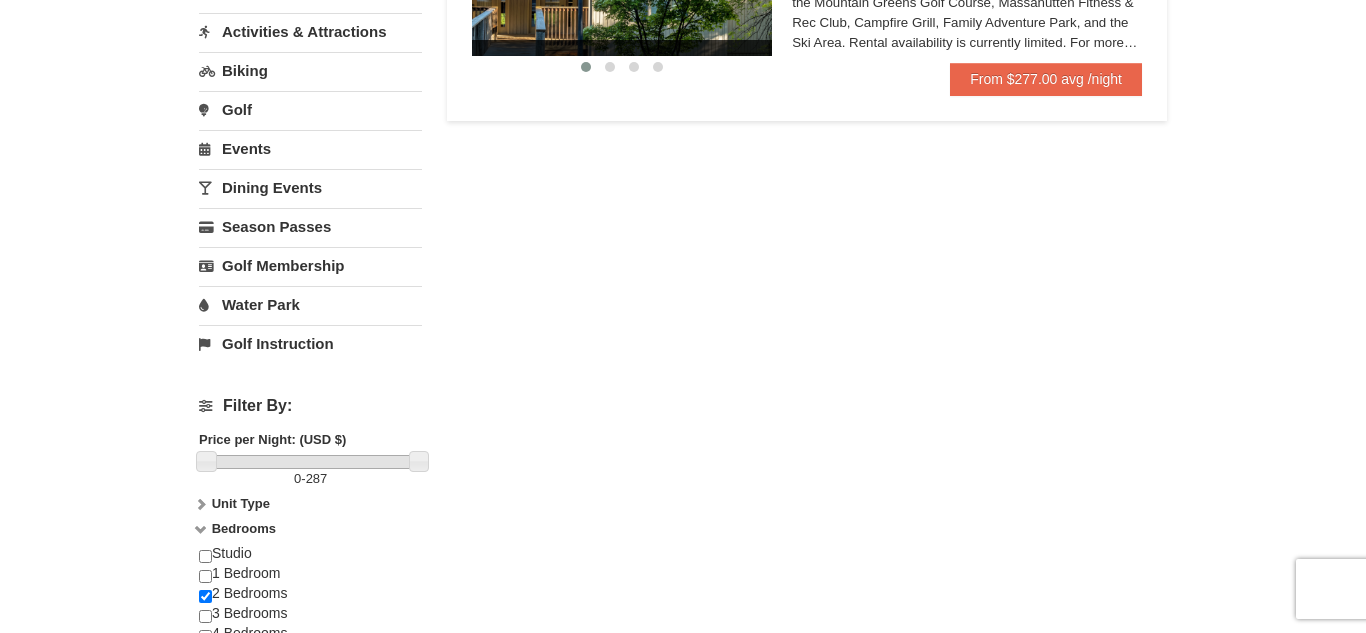 click on "Bedrooms" at bounding box center (244, 528) 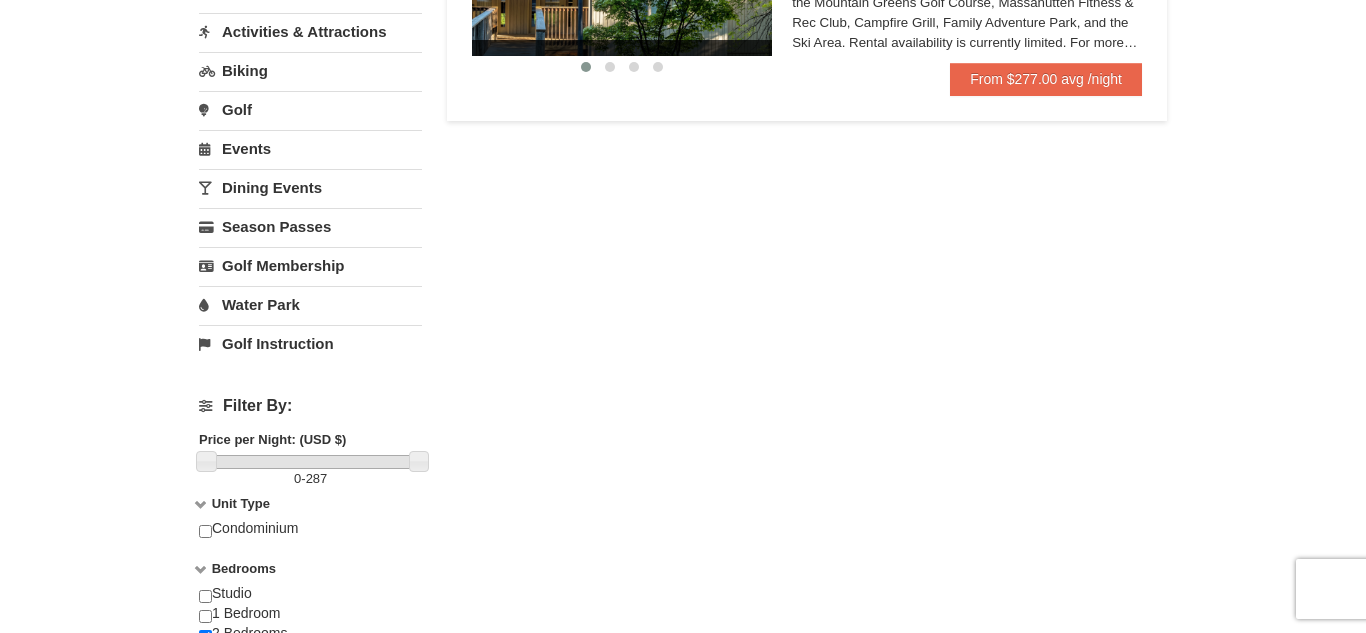 click on "Unit Type" at bounding box center (241, 503) 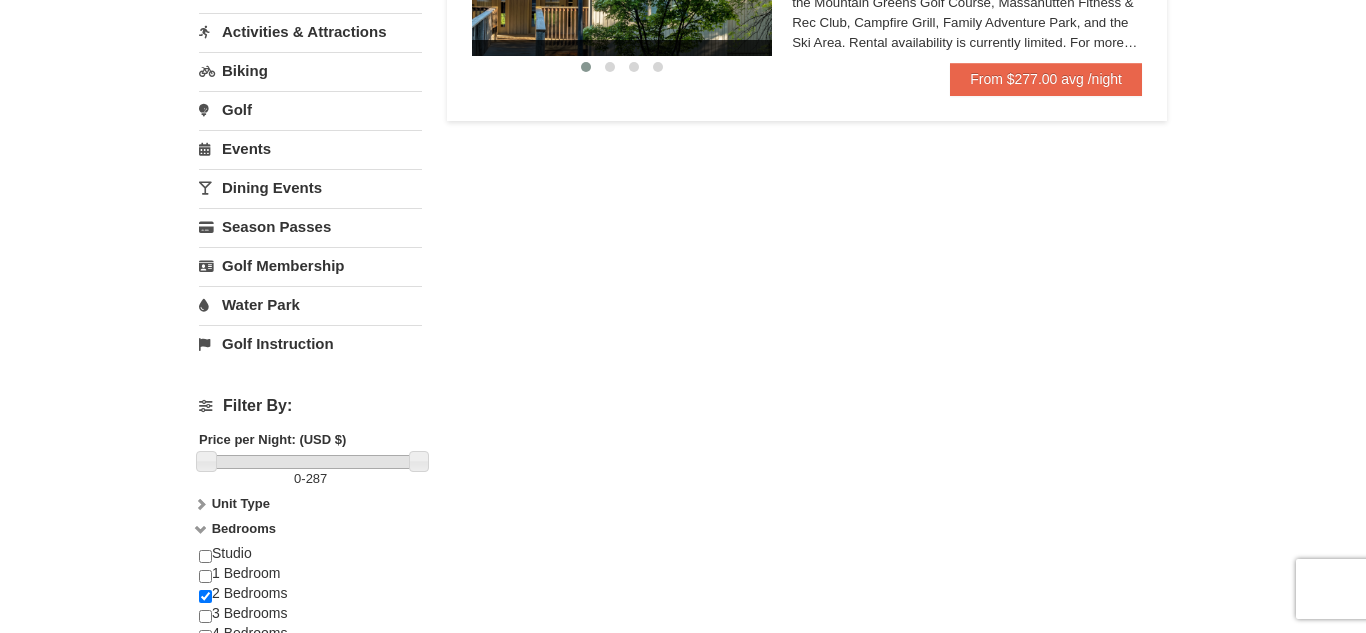 click on "Unit Type" at bounding box center (241, 503) 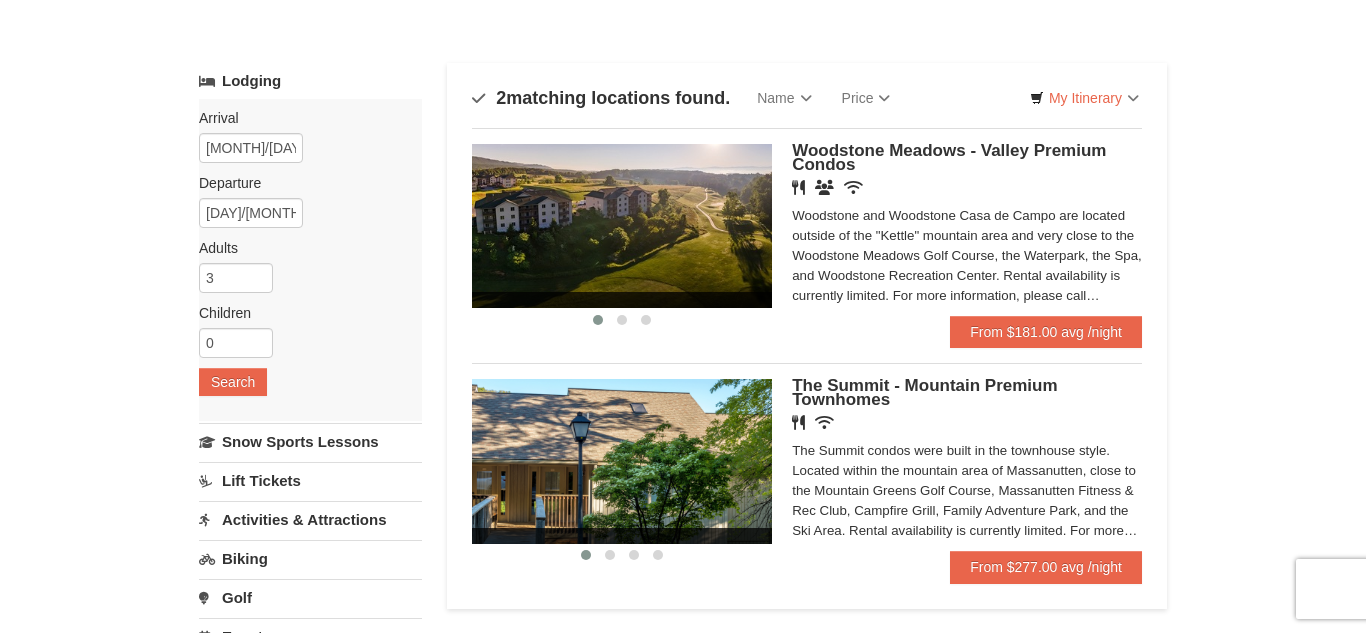 scroll, scrollTop: 31, scrollLeft: 0, axis: vertical 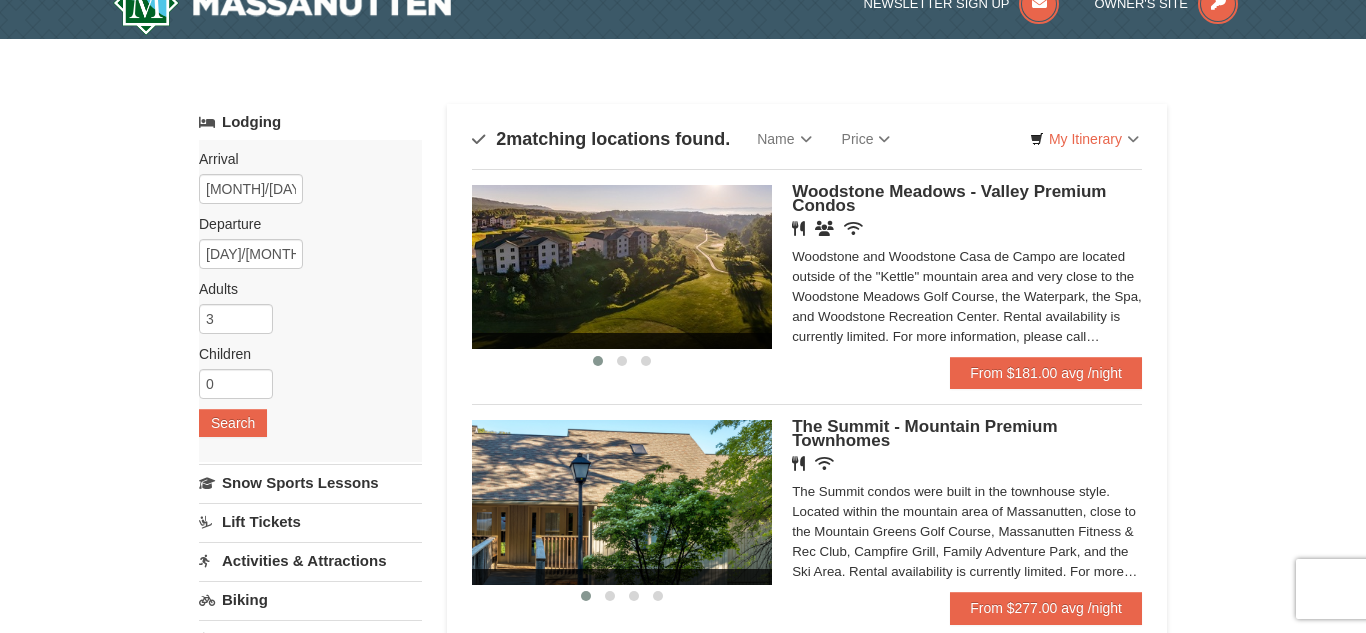 click on "Woodstone and Woodstone Casa de Campo are located outside of the "Kettle" mountain area and very close to the Woodstone Meadows Golf Course, the Waterpark, the Spa, and Woodstone Recreation Center.
Rental availability is currently limited. For more information, please call 540.289.4952 on Monday - Friday 9 am - 6 pm and Saturday 9 am - 1 pm. Condo and hotel reservations are subject to a $25 change fee.
We look forward to welcoming you!" at bounding box center [967, 297] 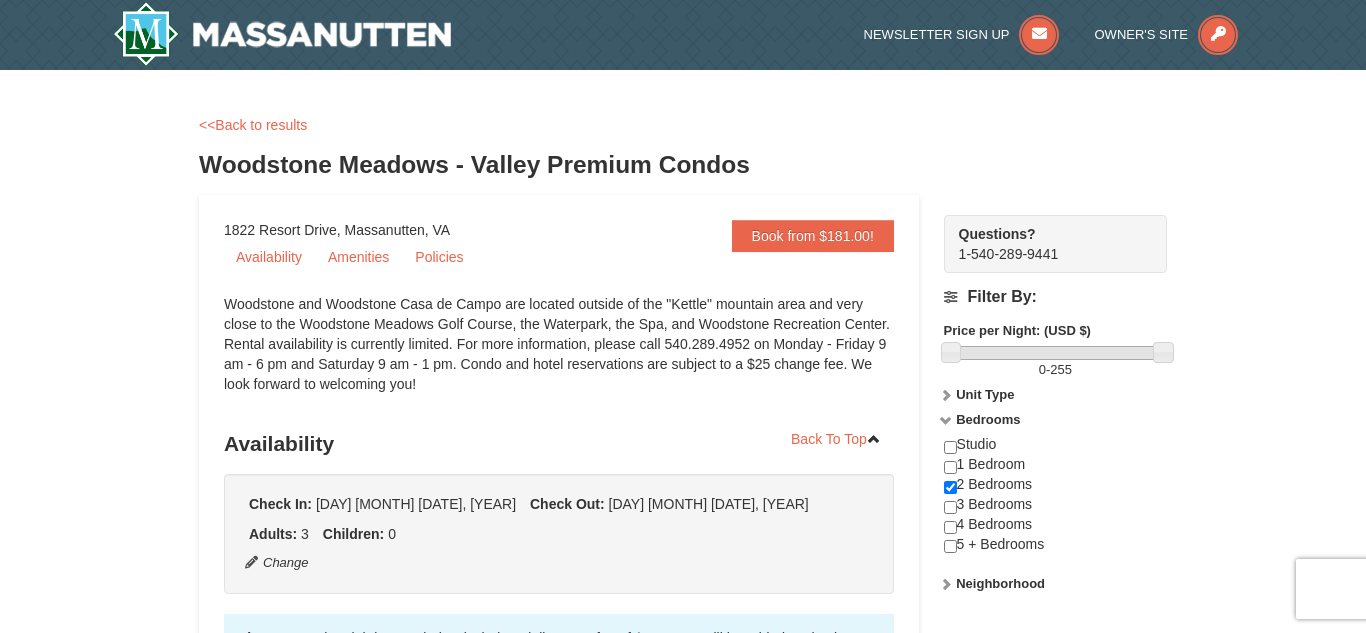 scroll, scrollTop: 0, scrollLeft: 0, axis: both 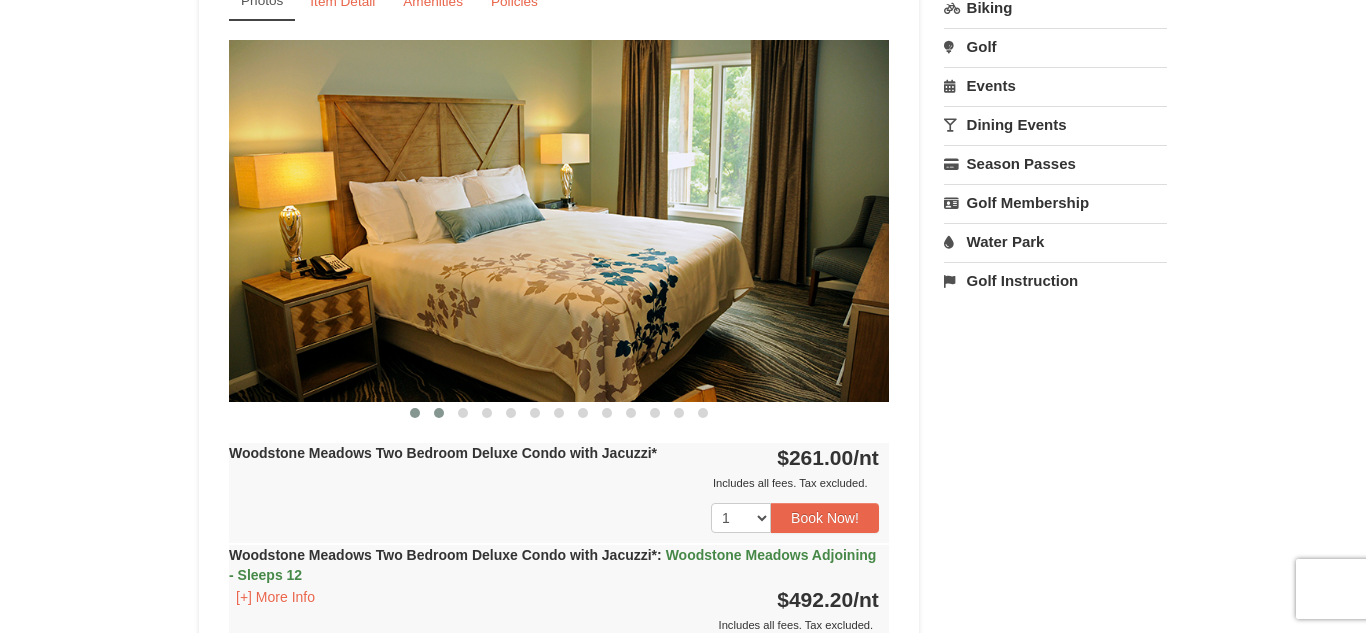 click at bounding box center (439, 413) 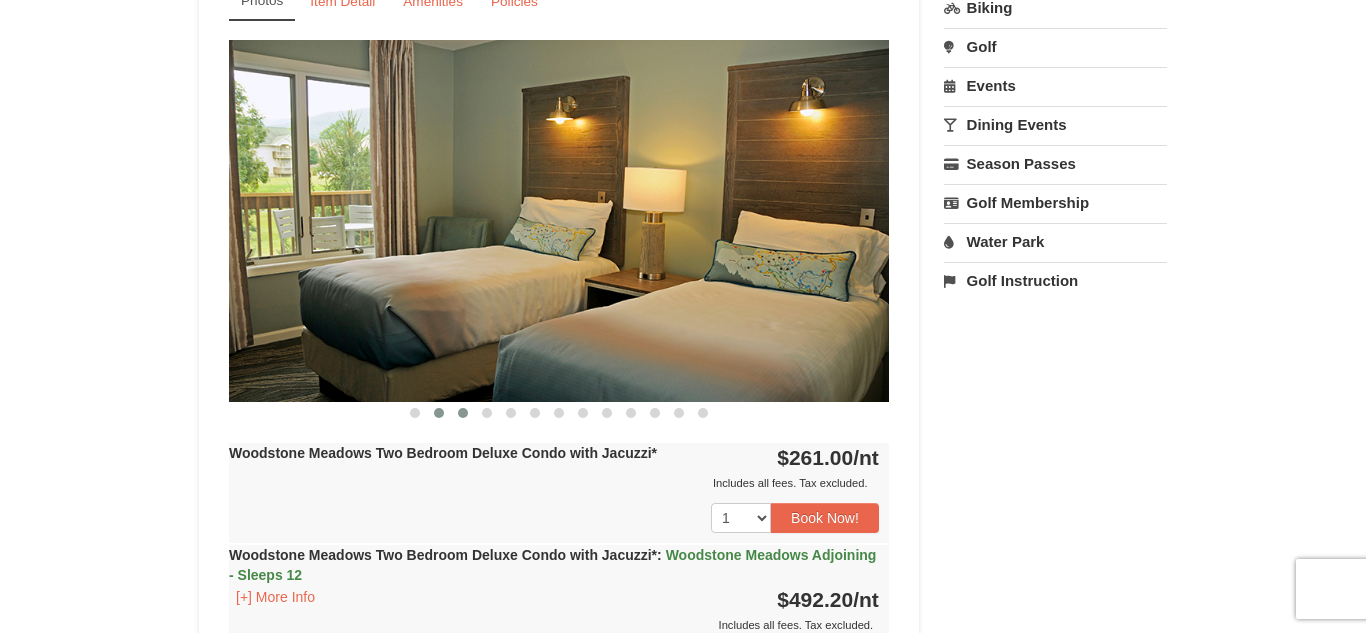 click at bounding box center (463, 413) 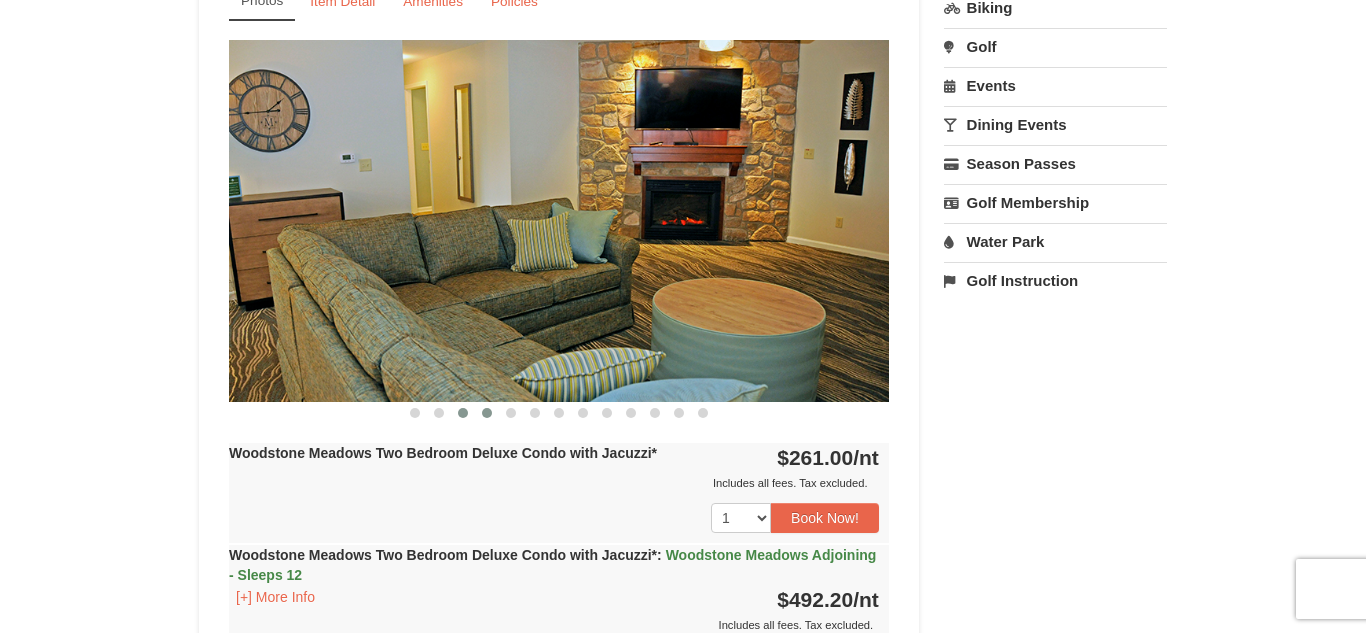 click at bounding box center [487, 413] 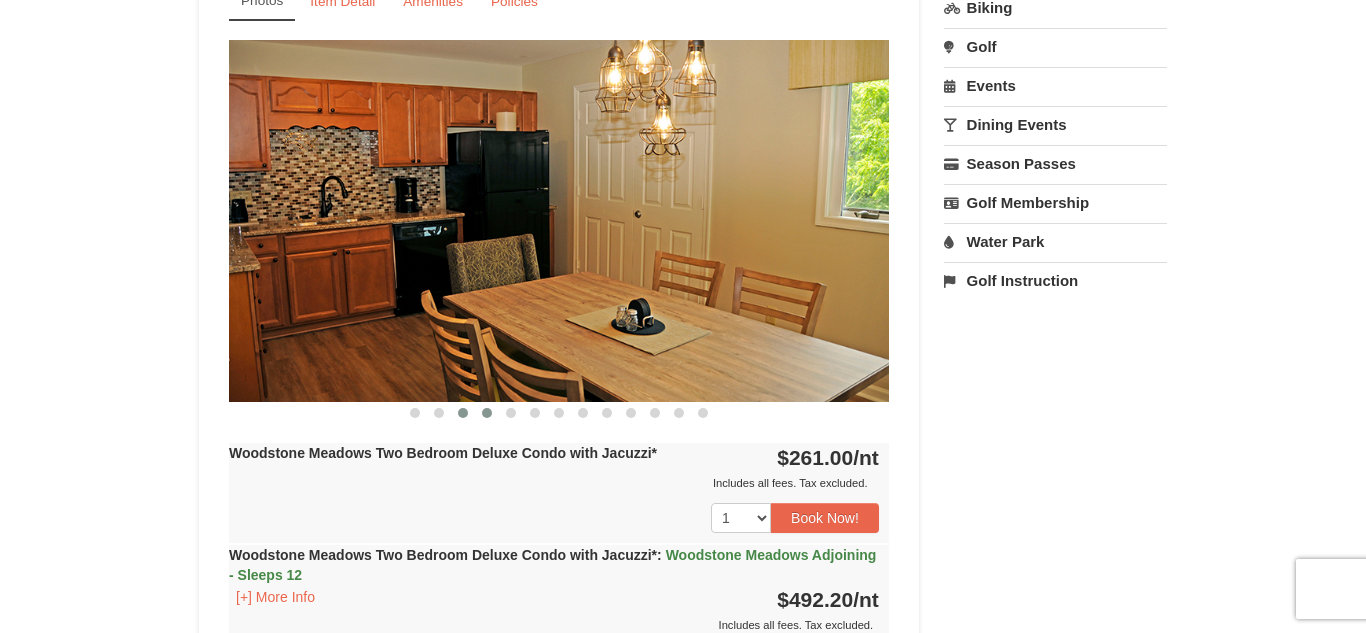 click at bounding box center [463, 413] 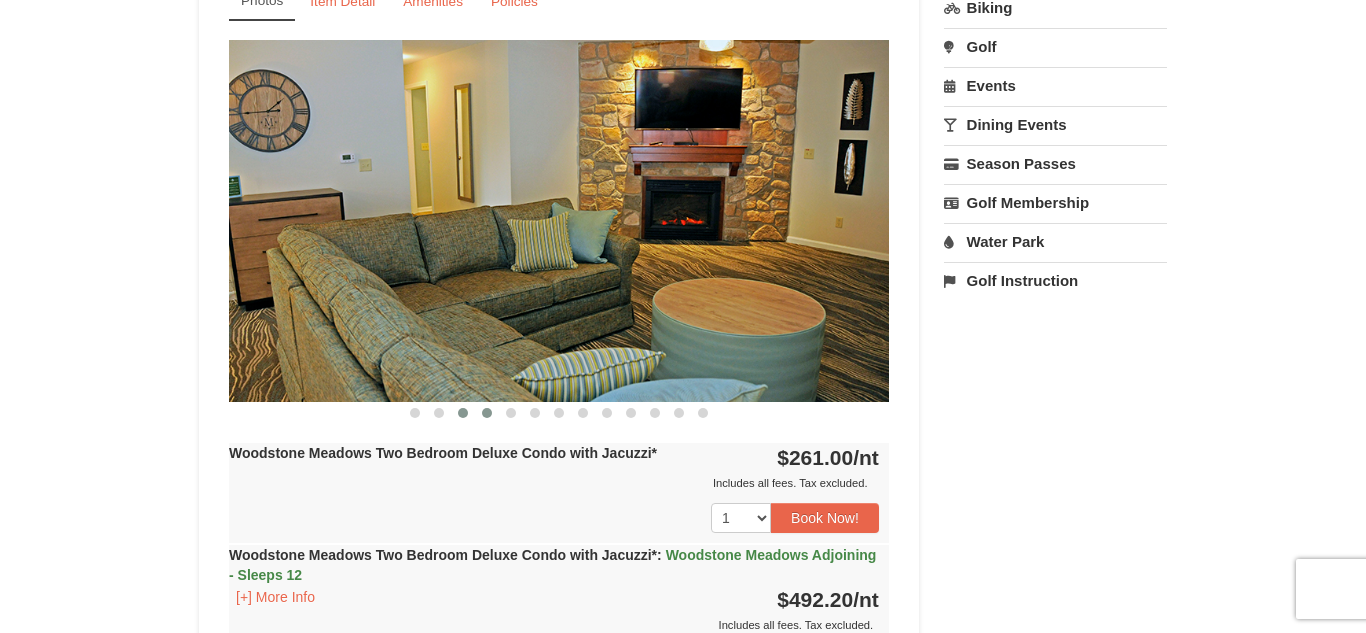 click at bounding box center (487, 413) 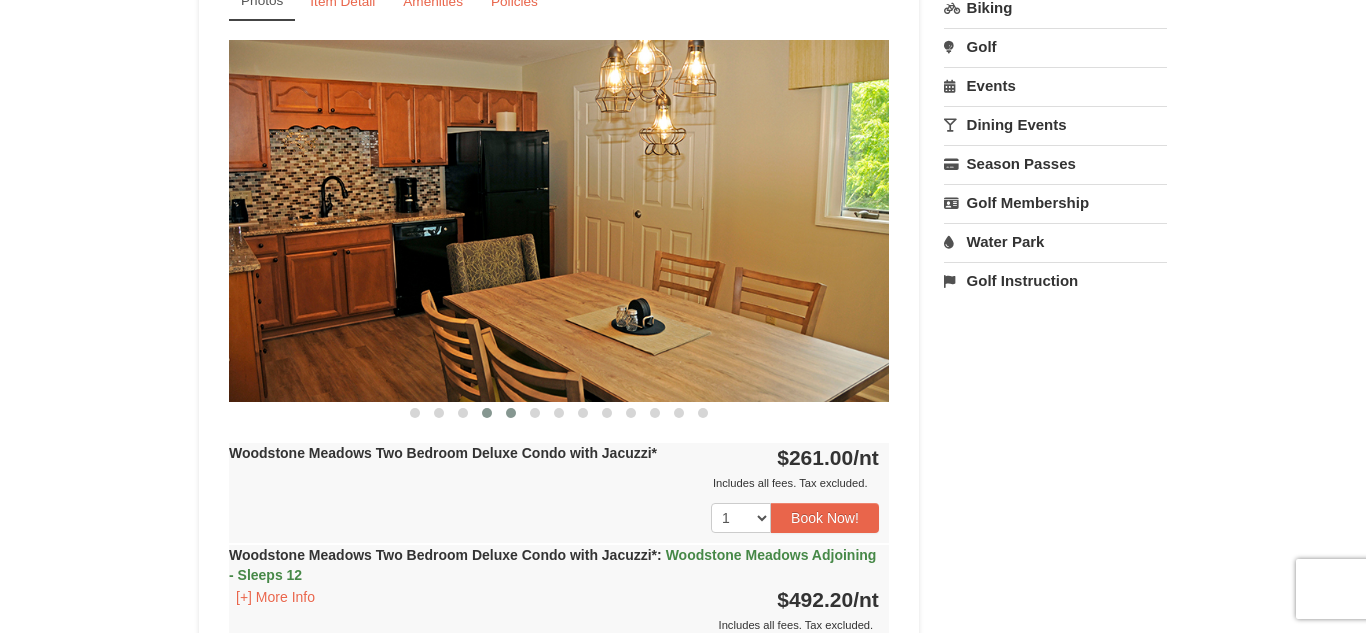 click at bounding box center [511, 413] 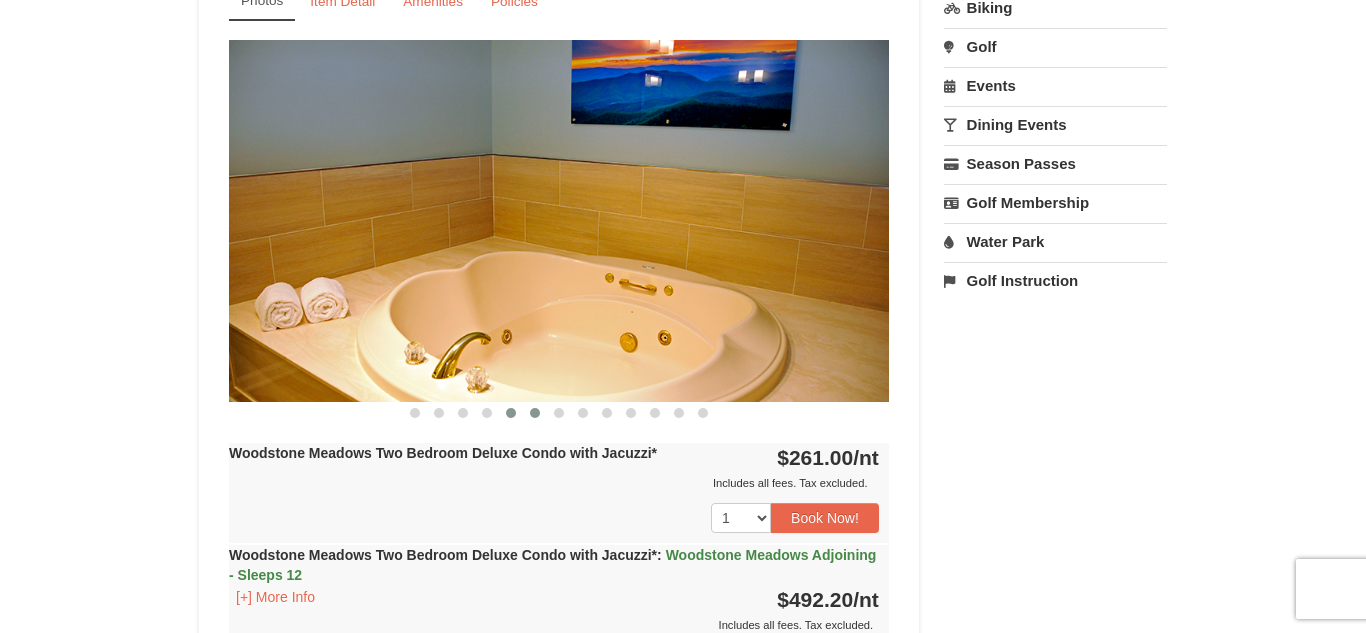 click at bounding box center [535, 413] 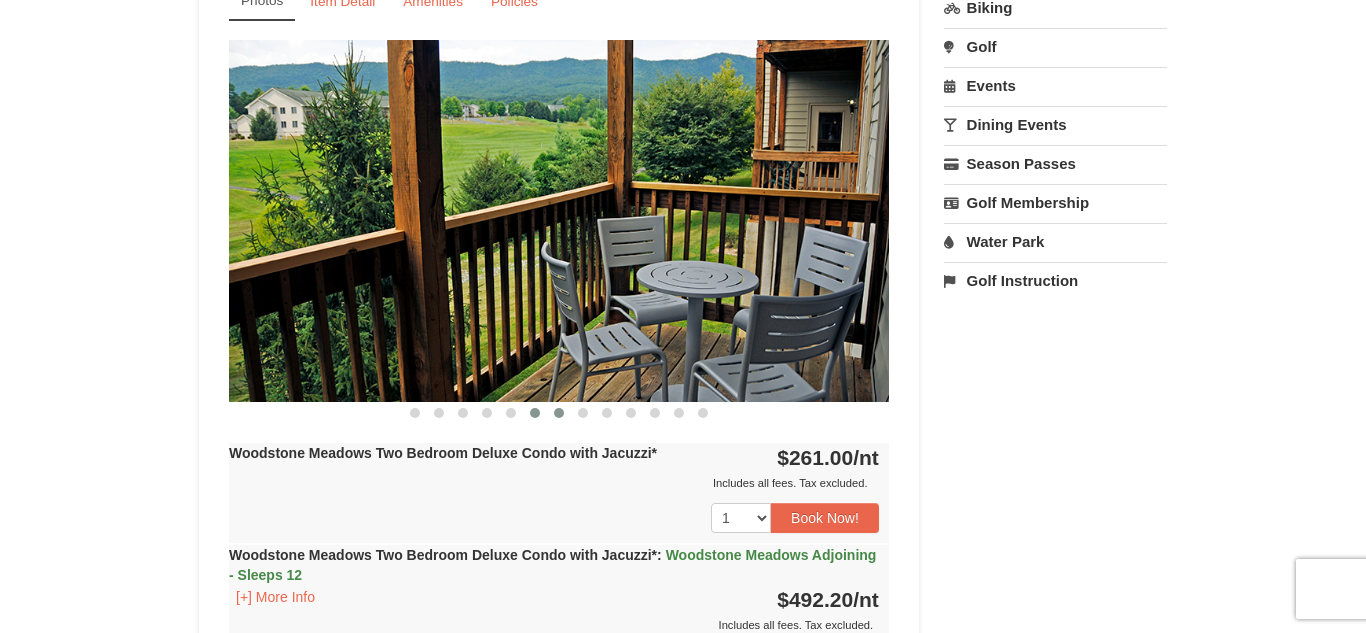 click at bounding box center (559, 413) 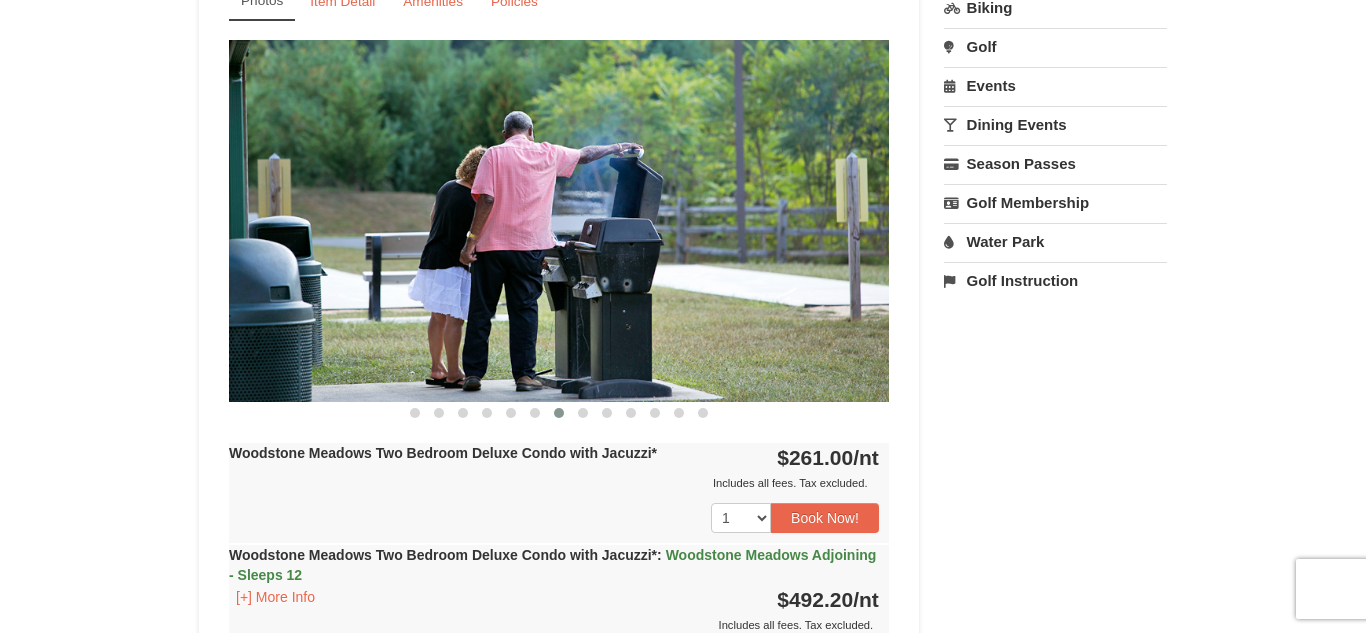 click at bounding box center [559, 413] 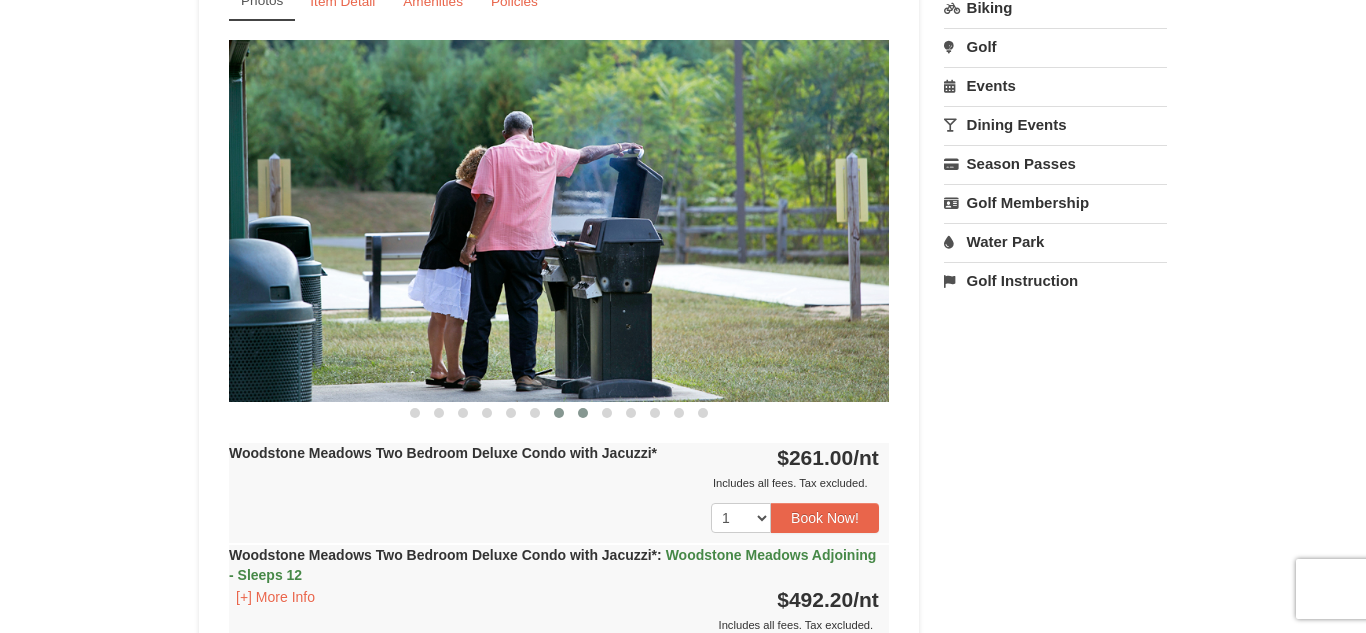 click at bounding box center (583, 413) 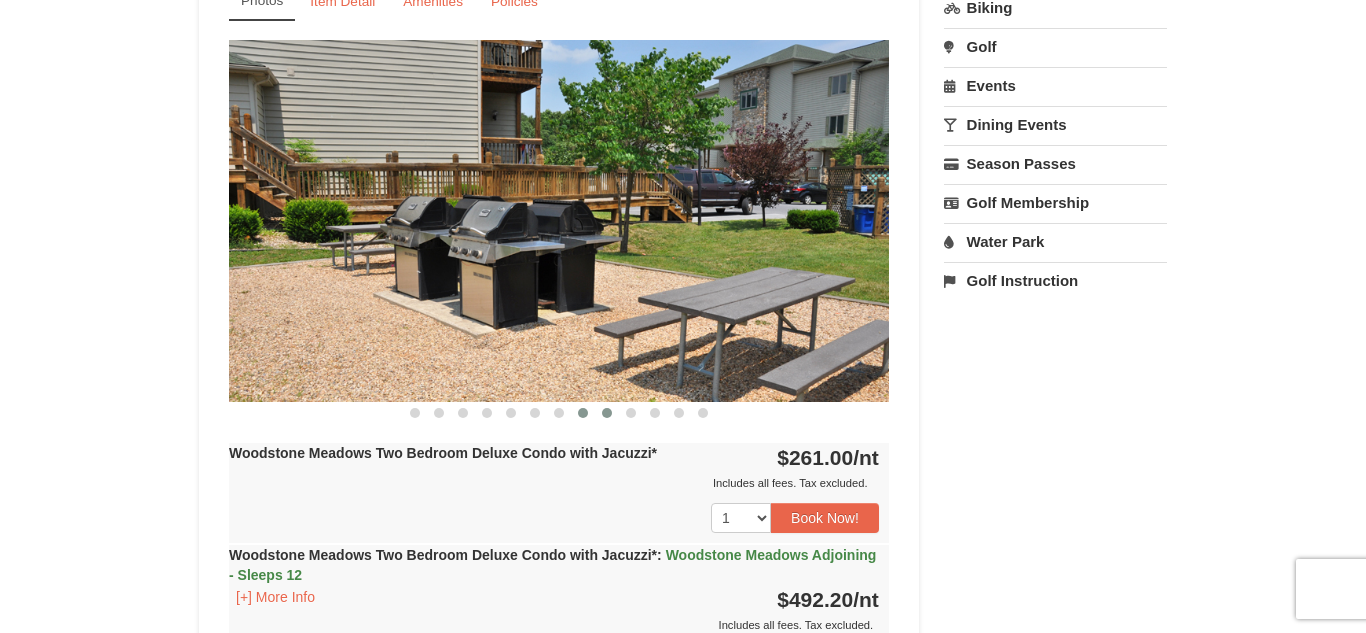click at bounding box center [607, 413] 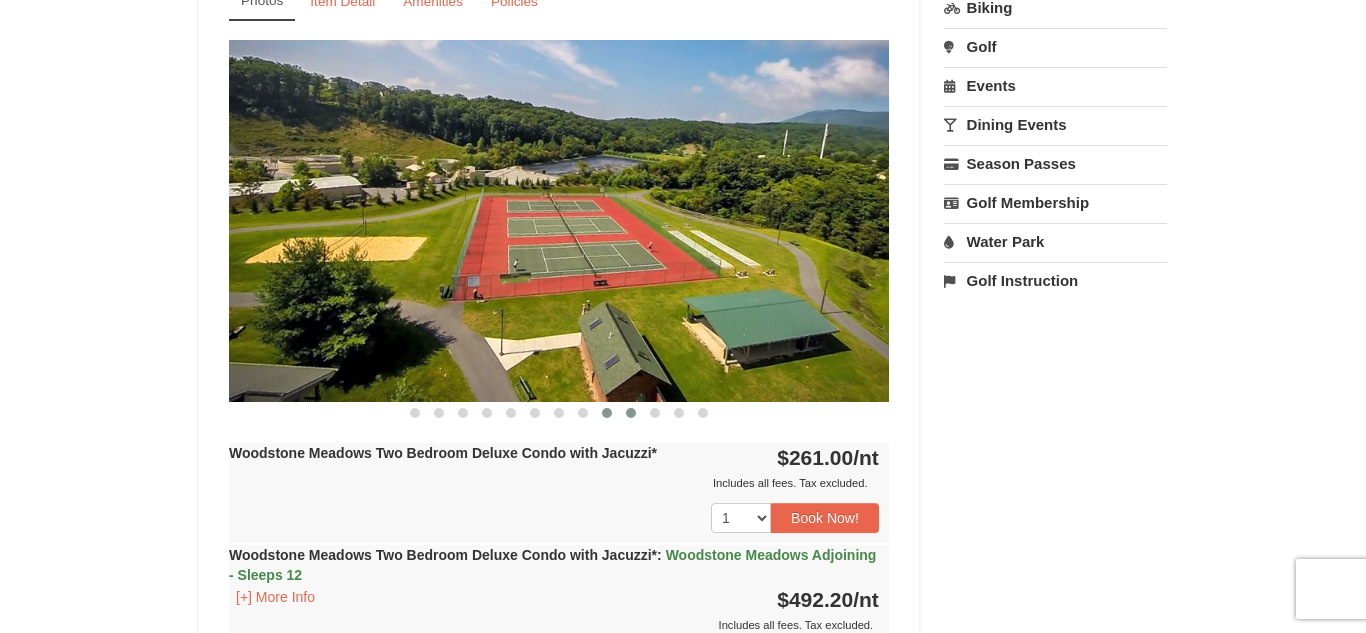 click at bounding box center (631, 413) 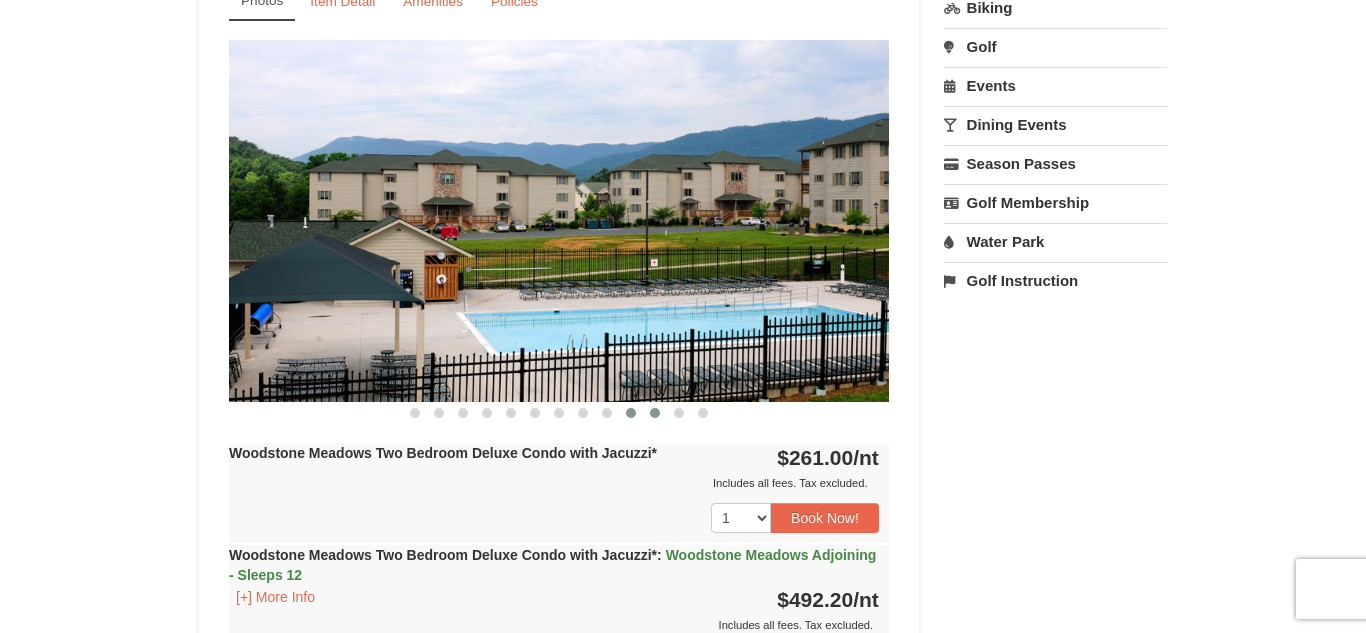 click at bounding box center [655, 413] 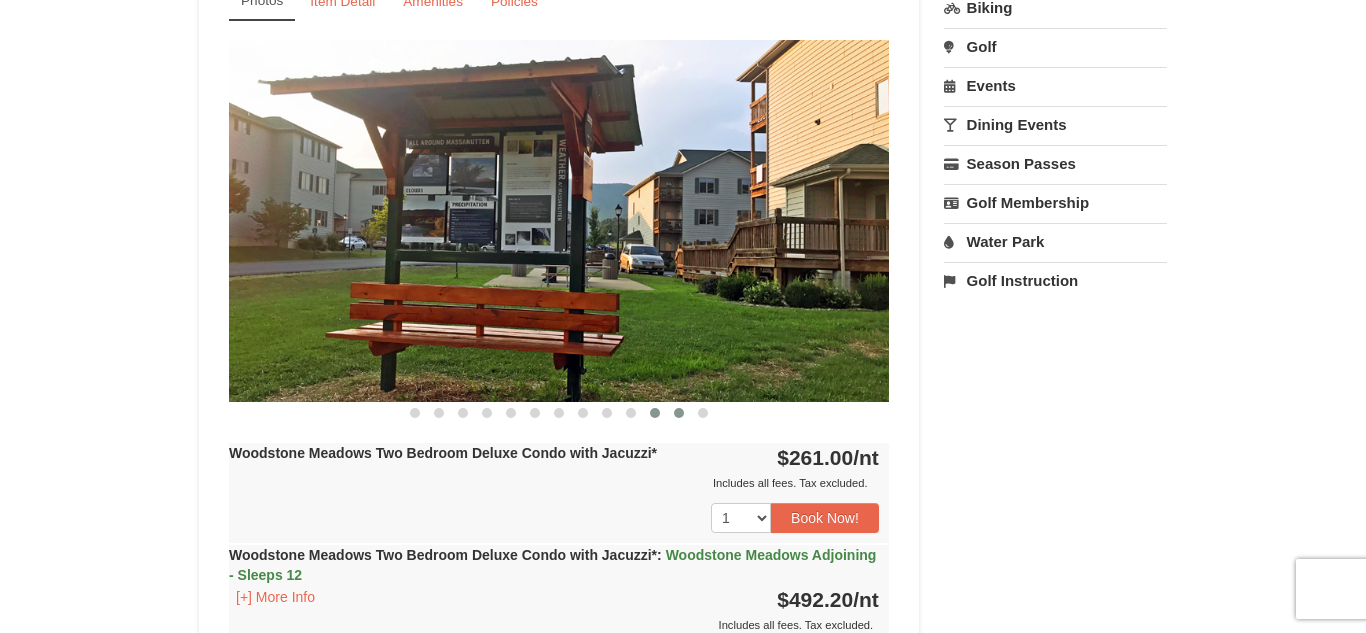 click at bounding box center (679, 413) 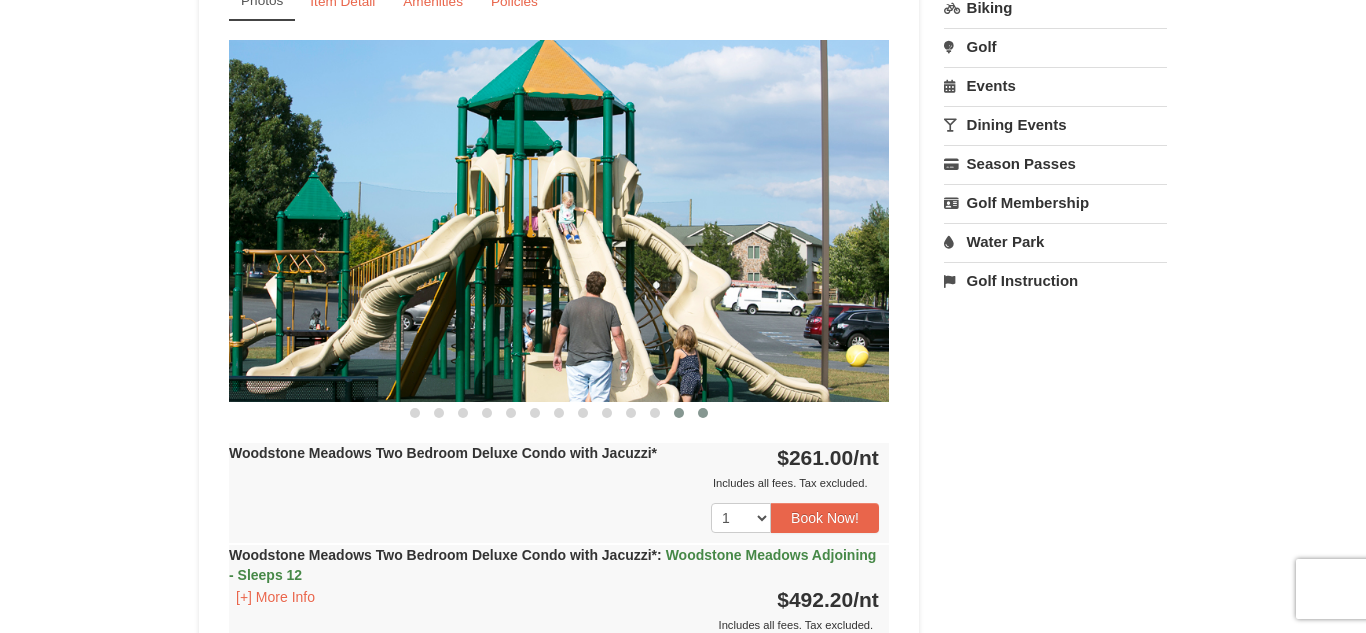 click at bounding box center (703, 413) 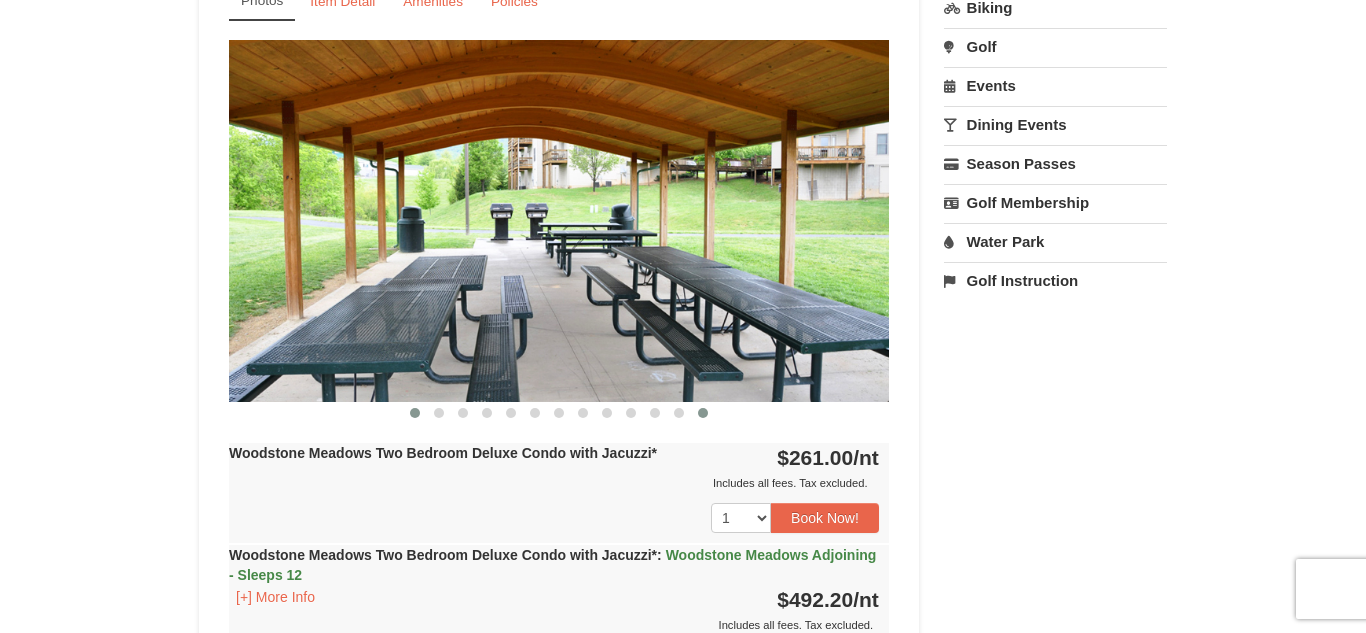 click at bounding box center [415, 413] 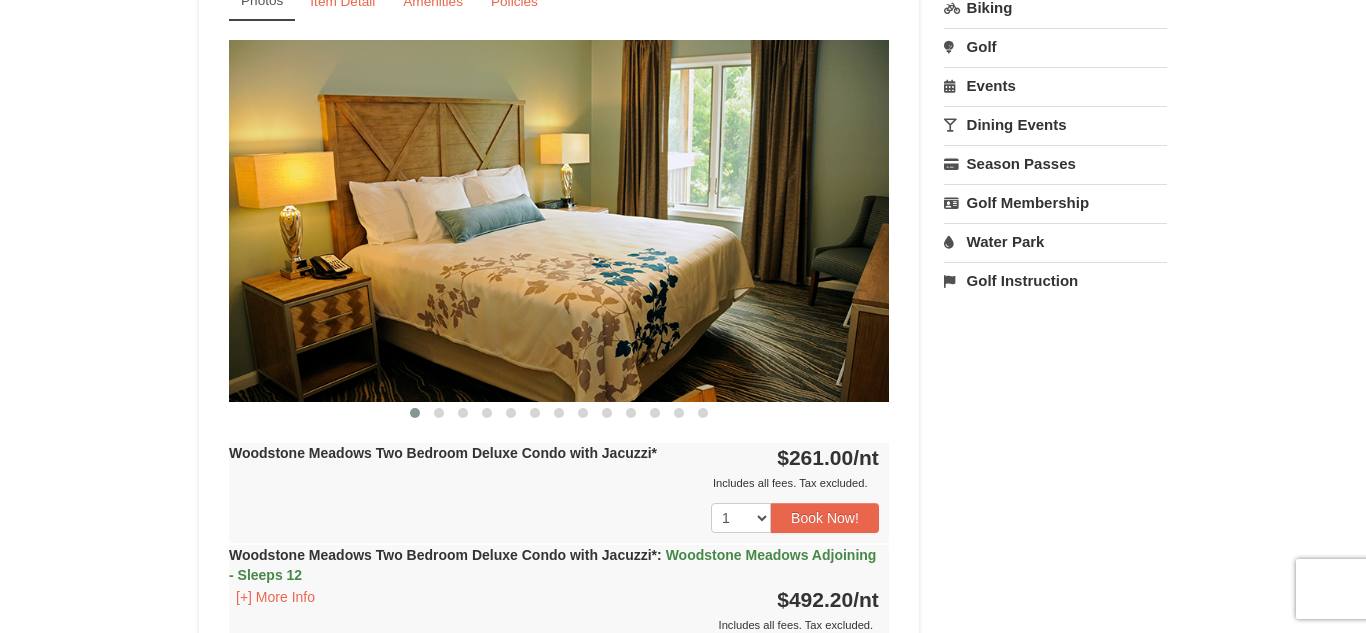 scroll, scrollTop: 0, scrollLeft: 0, axis: both 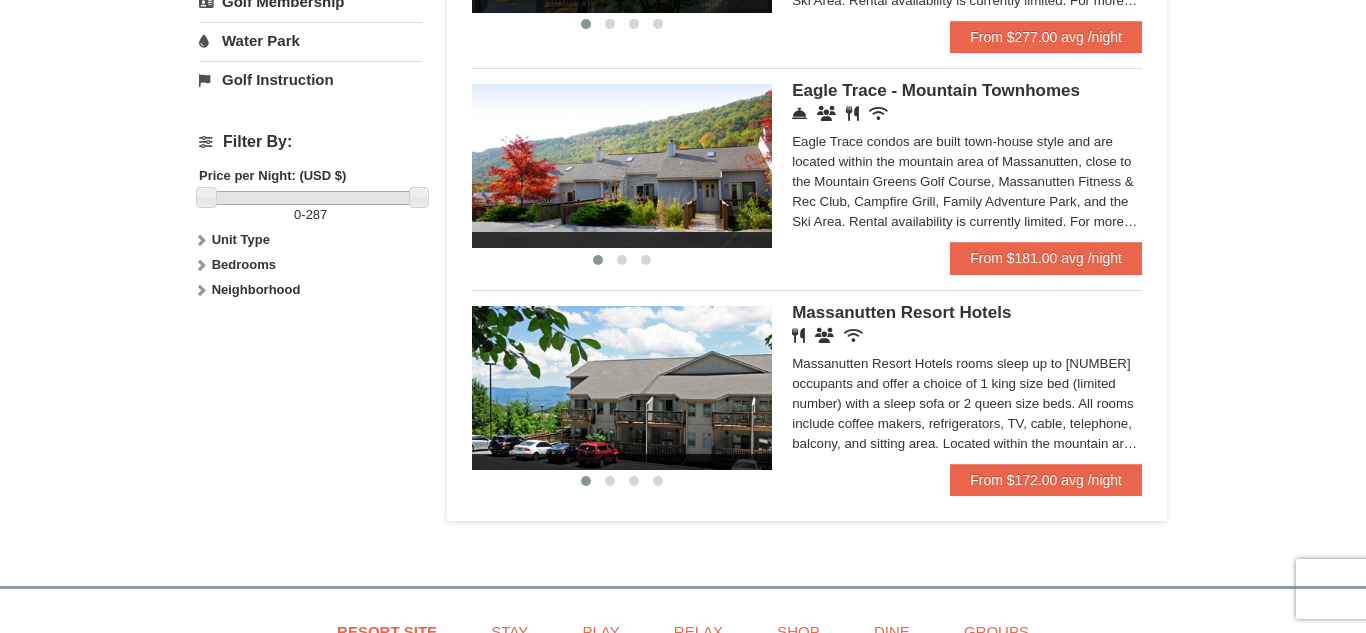 click on "Bedrooms" at bounding box center (244, 264) 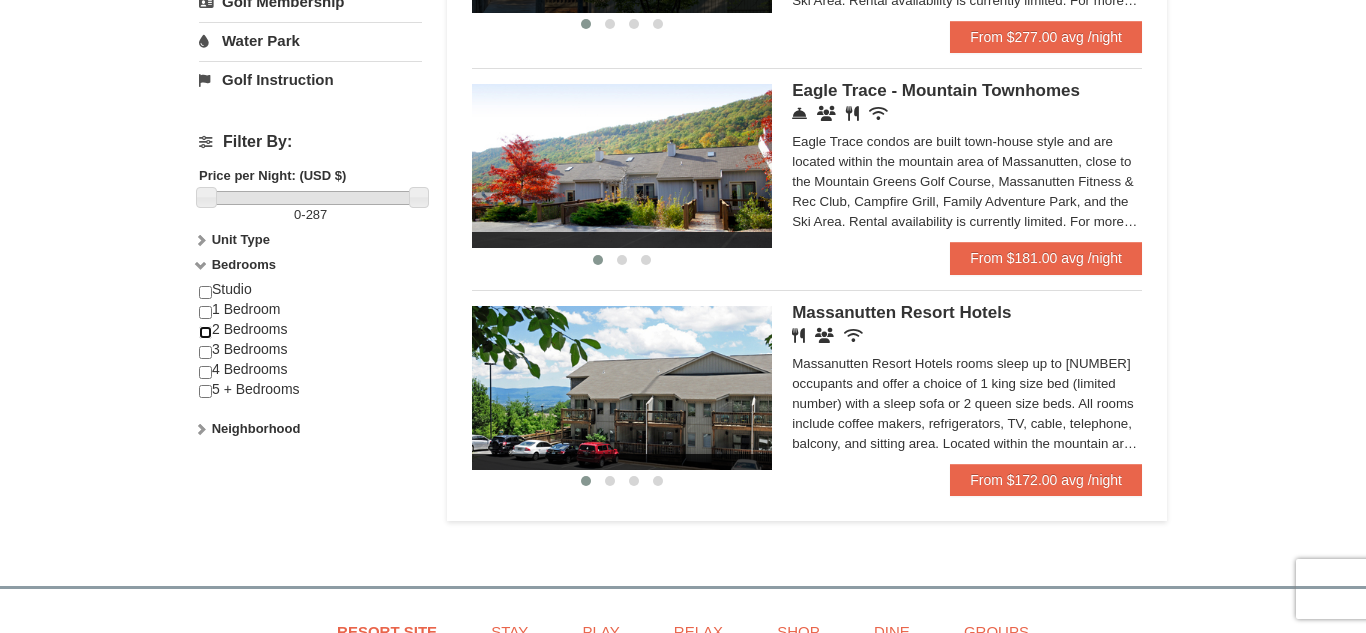 click at bounding box center [205, 332] 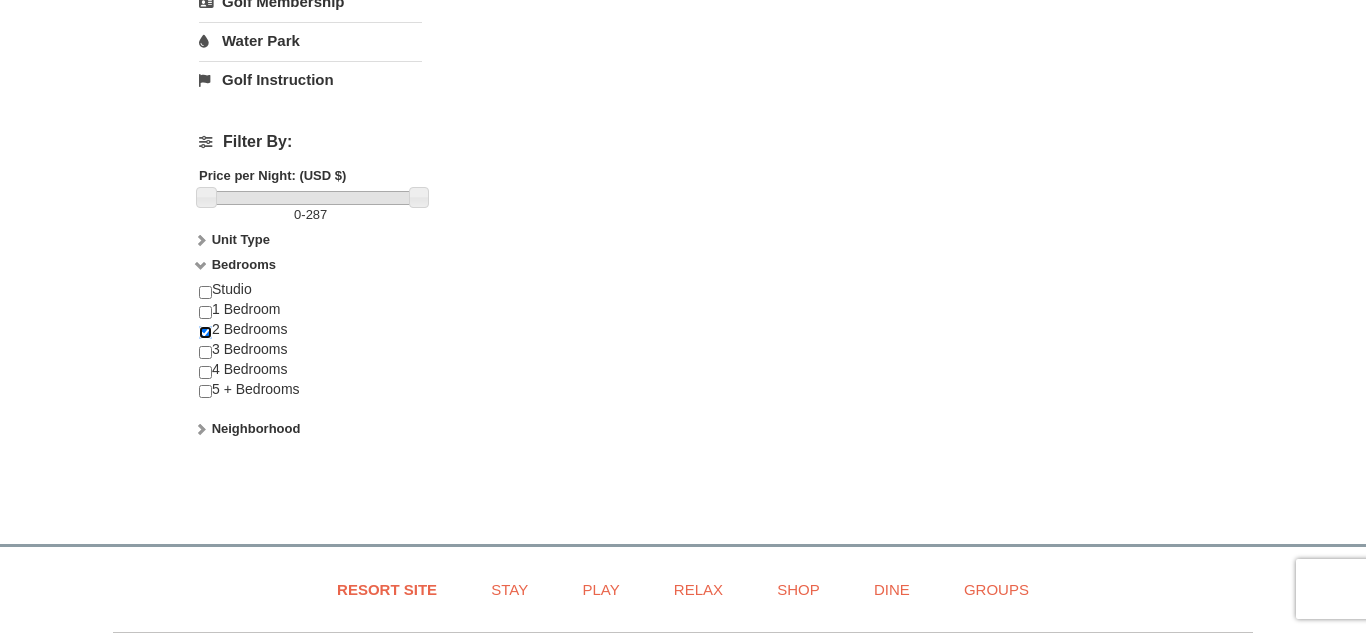 scroll, scrollTop: 125, scrollLeft: 0, axis: vertical 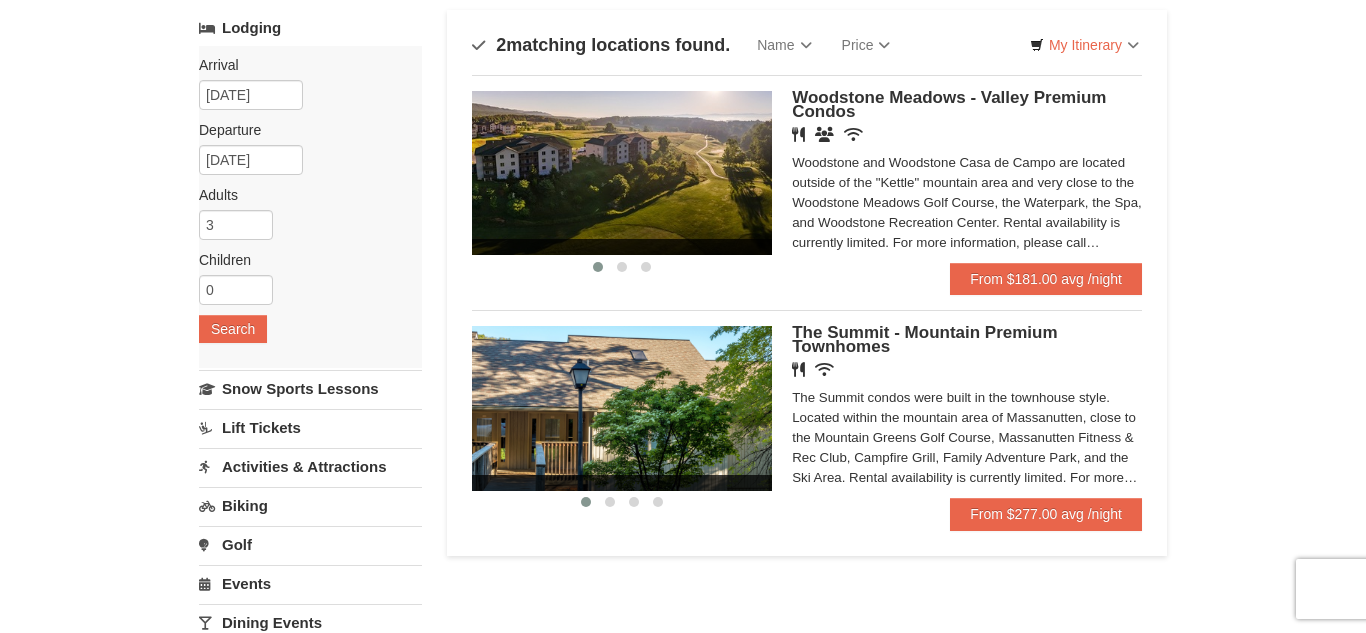 click on "Restaurant Wireless Internet (free)" at bounding box center [967, 370] 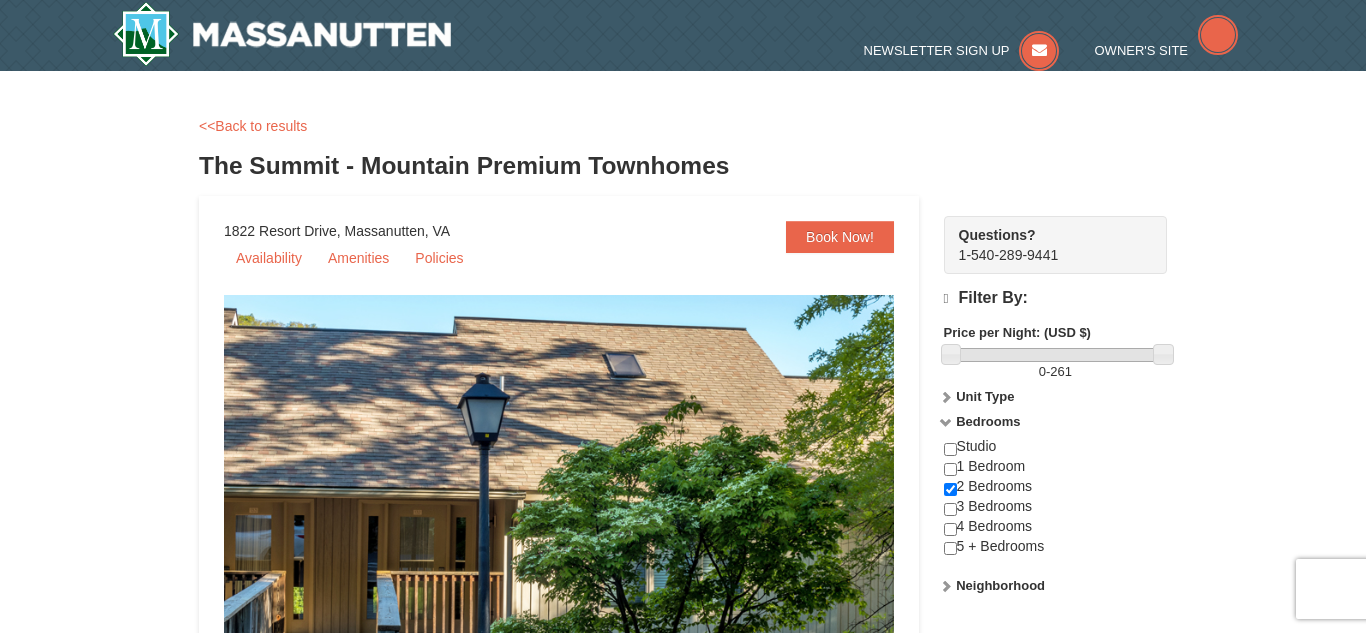 scroll, scrollTop: 0, scrollLeft: 0, axis: both 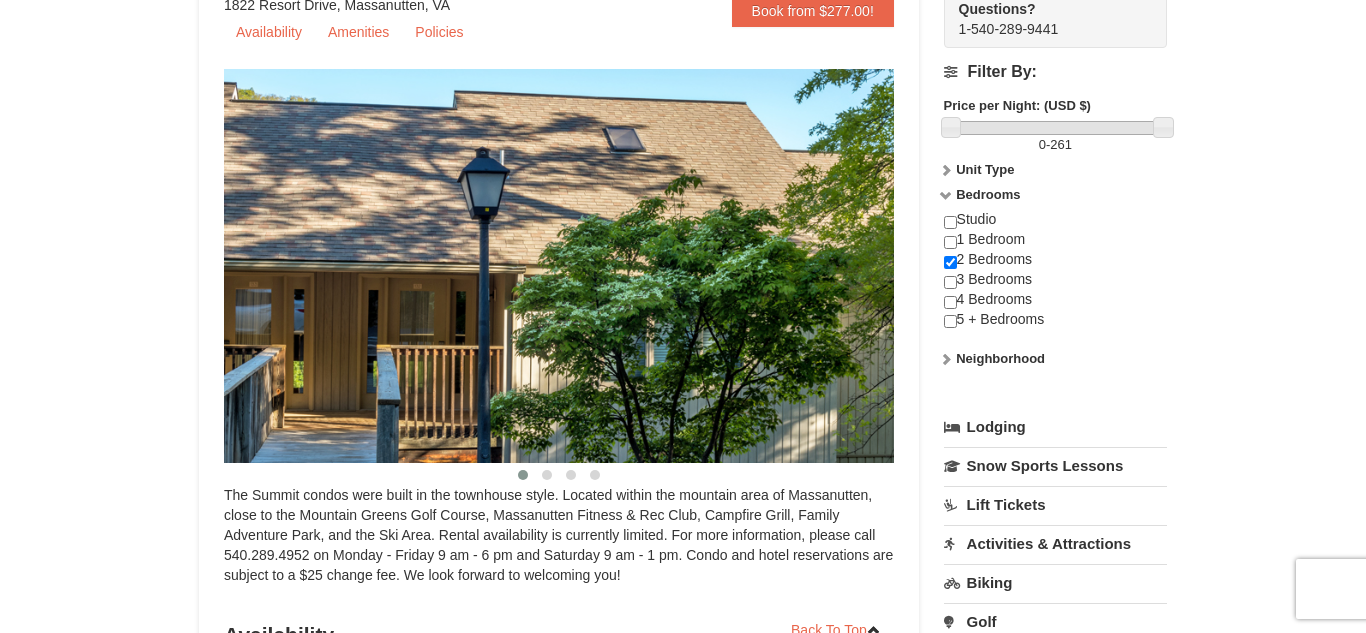 drag, startPoint x: 1360, startPoint y: 65, endPoint x: 1361, endPoint y: 116, distance: 51.009804 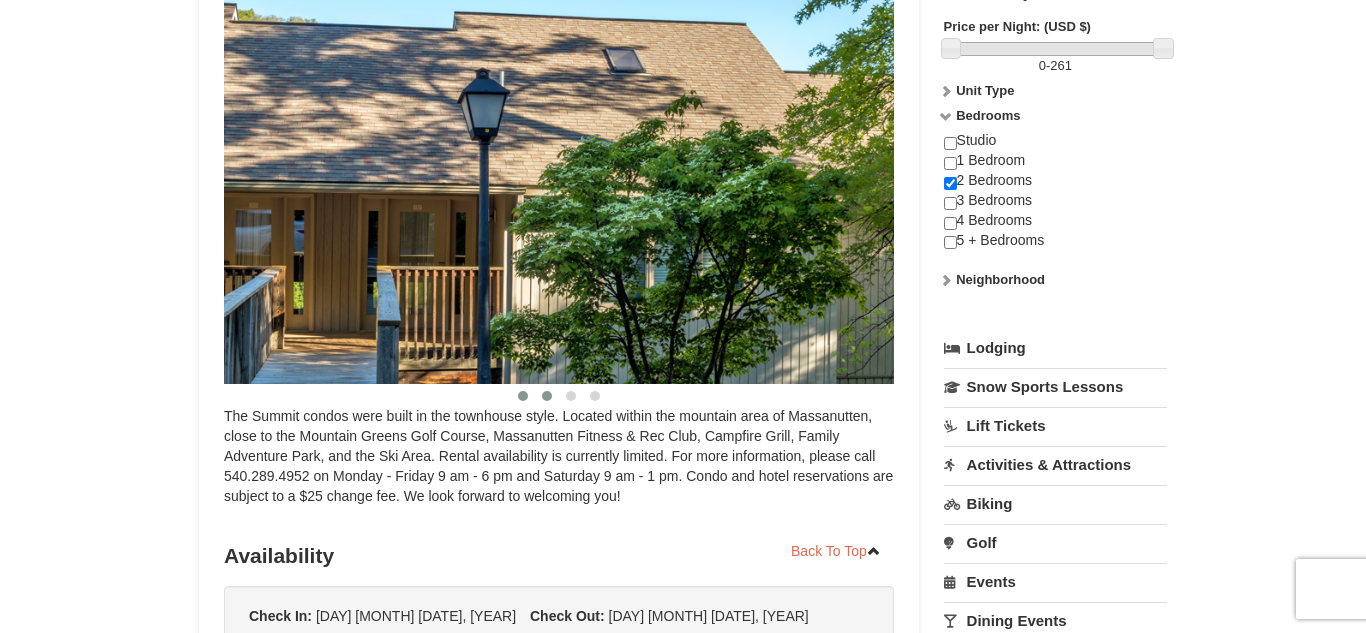 click at bounding box center (547, 396) 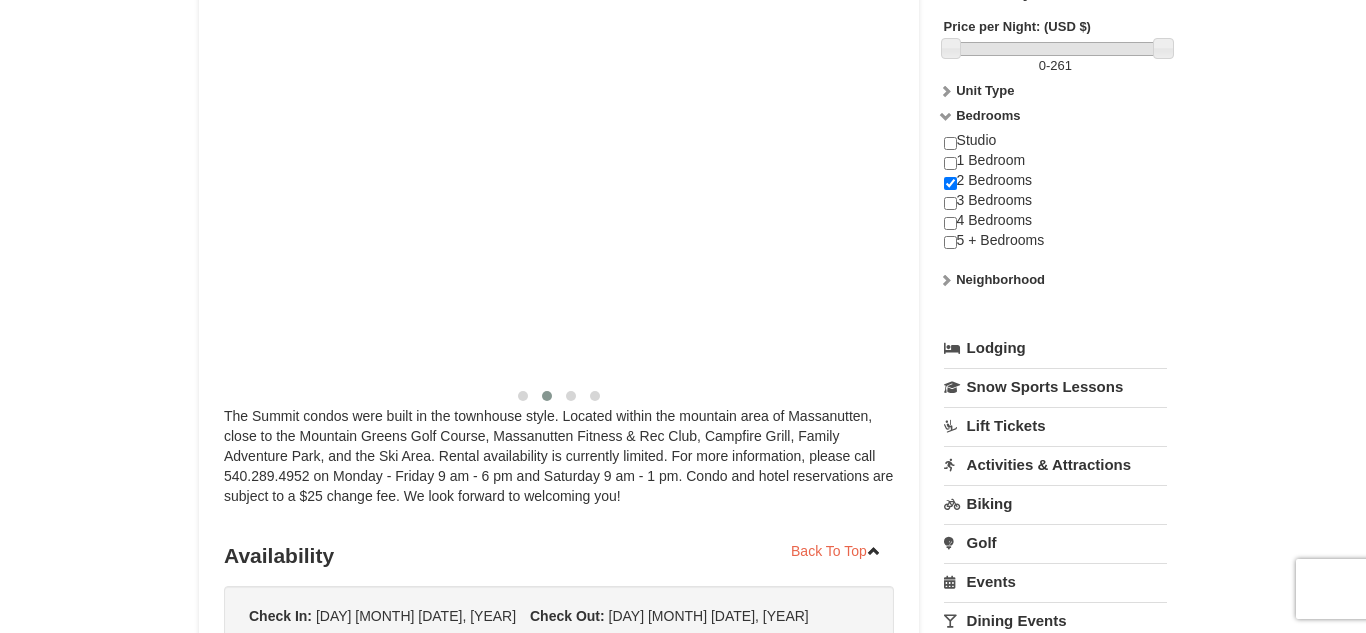 click at bounding box center (547, 396) 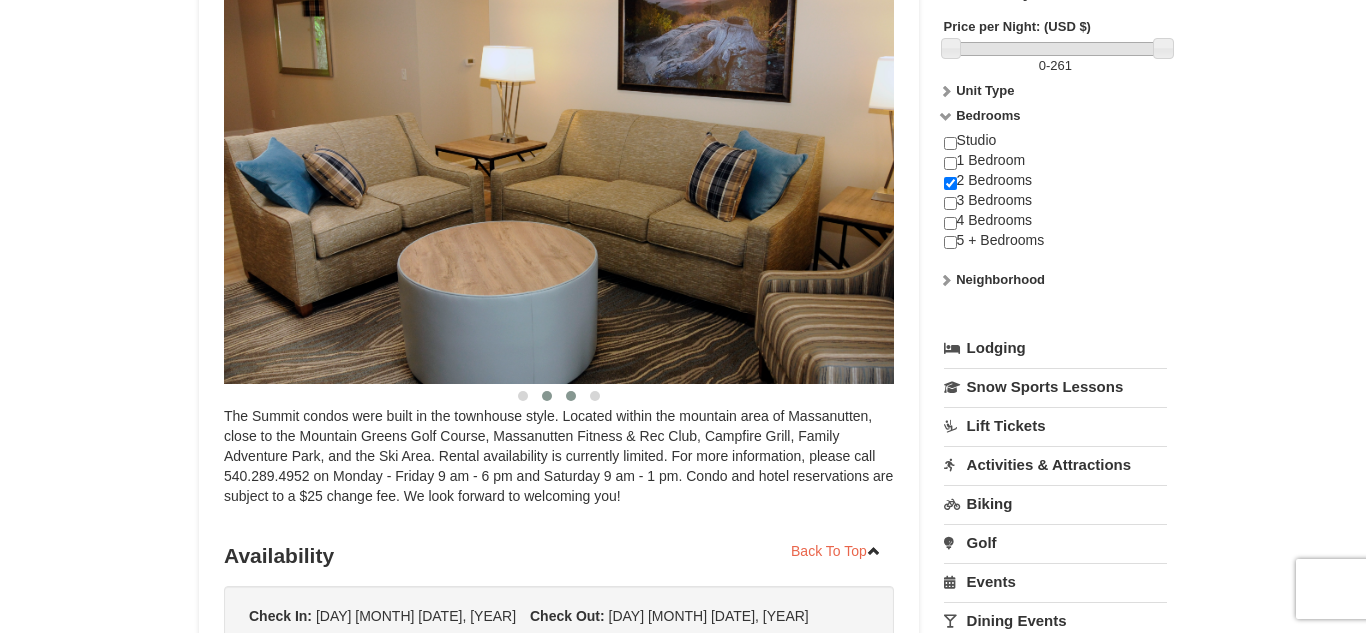 click at bounding box center [571, 396] 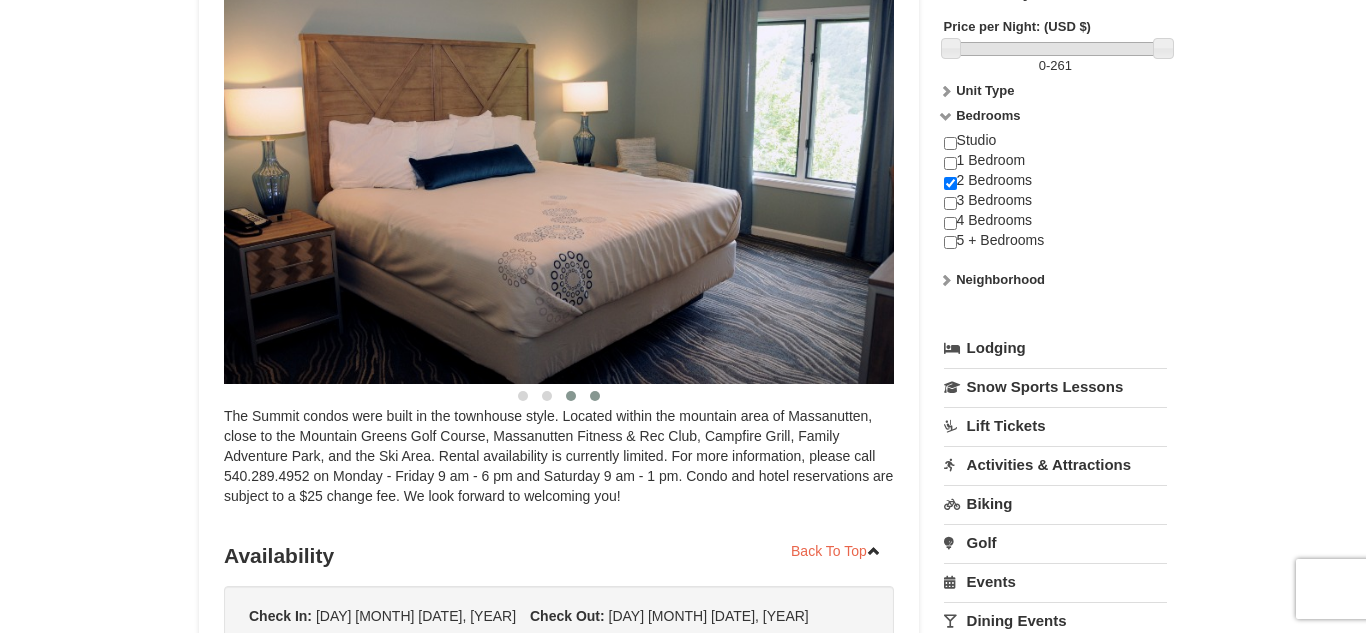 click at bounding box center (595, 396) 